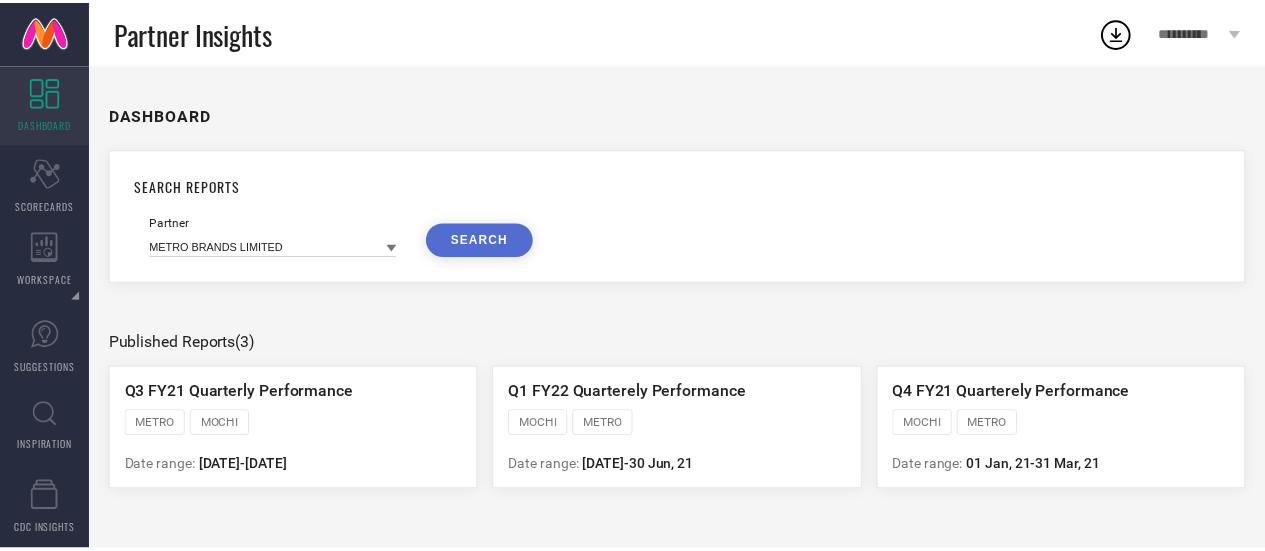 scroll, scrollTop: 0, scrollLeft: 0, axis: both 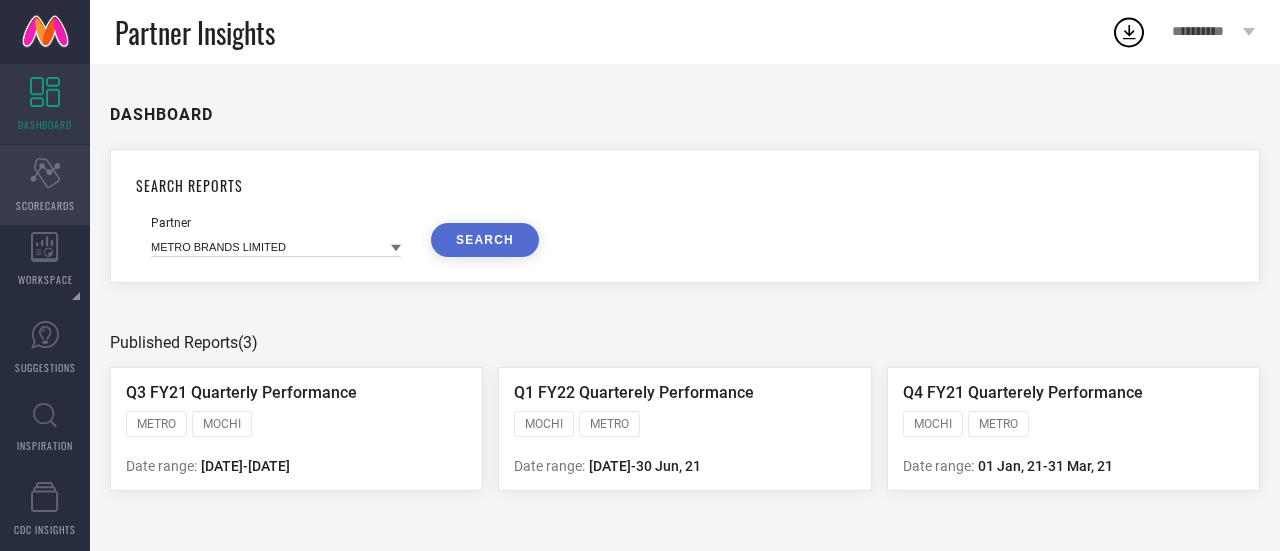 click on "Scorecard SCORECARDS" at bounding box center [45, 185] 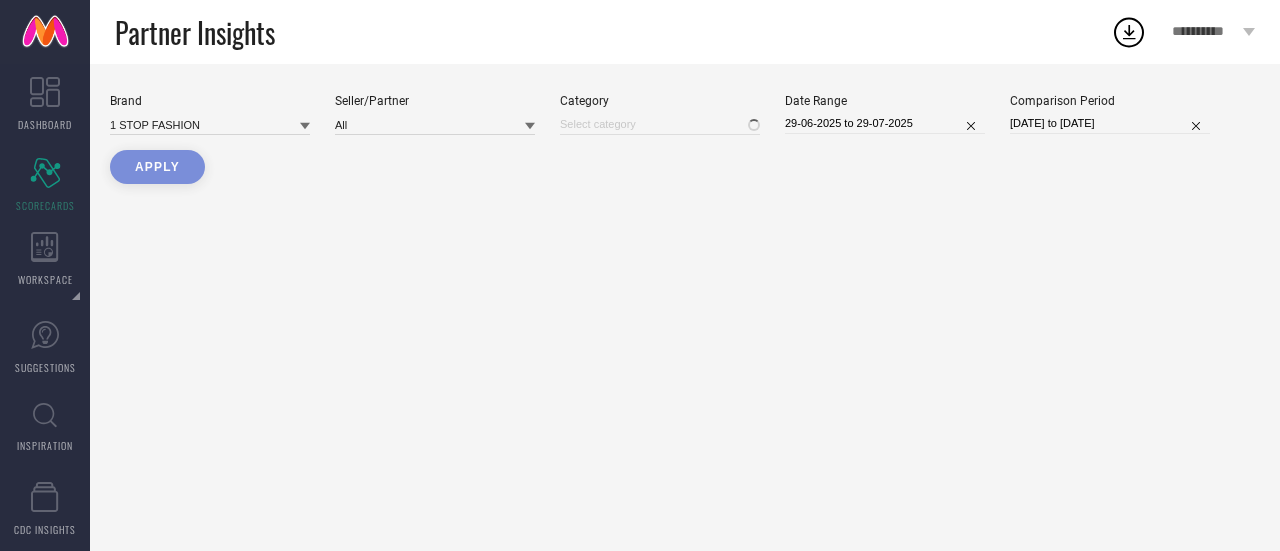 type on "All" 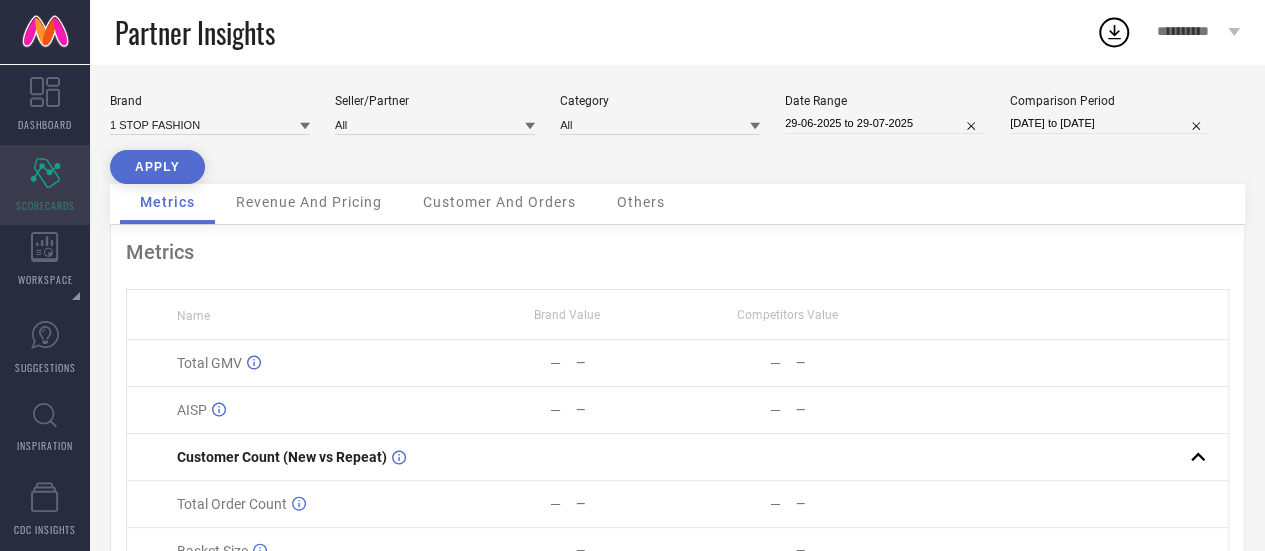 click on "Scorecard SCORECARDS" at bounding box center [45, 185] 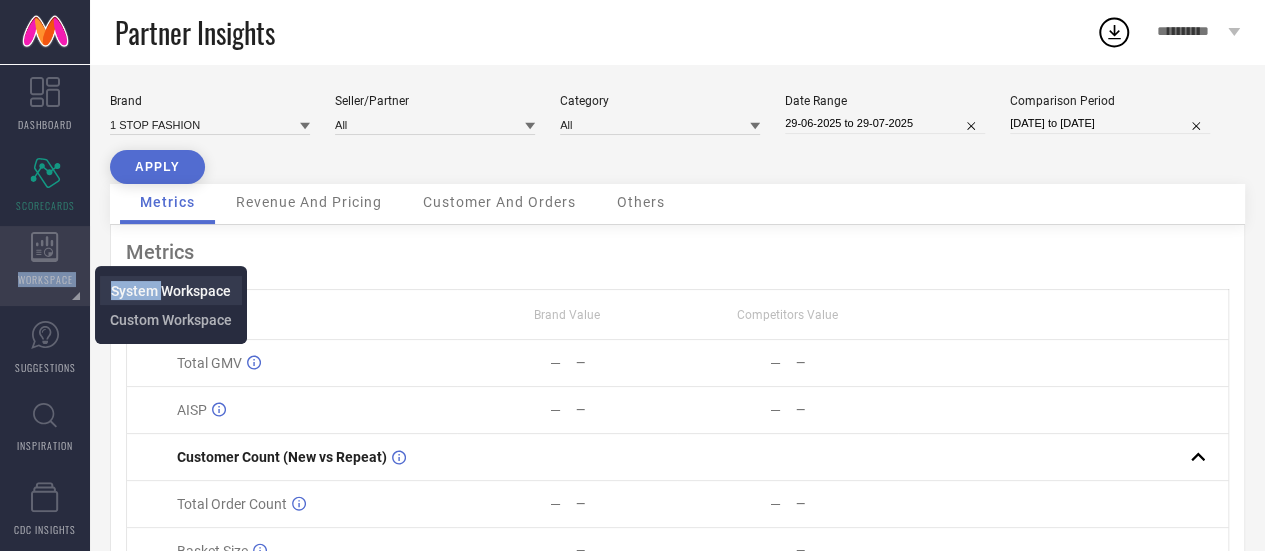 drag, startPoint x: 58, startPoint y: 260, endPoint x: 166, endPoint y: 294, distance: 113.22544 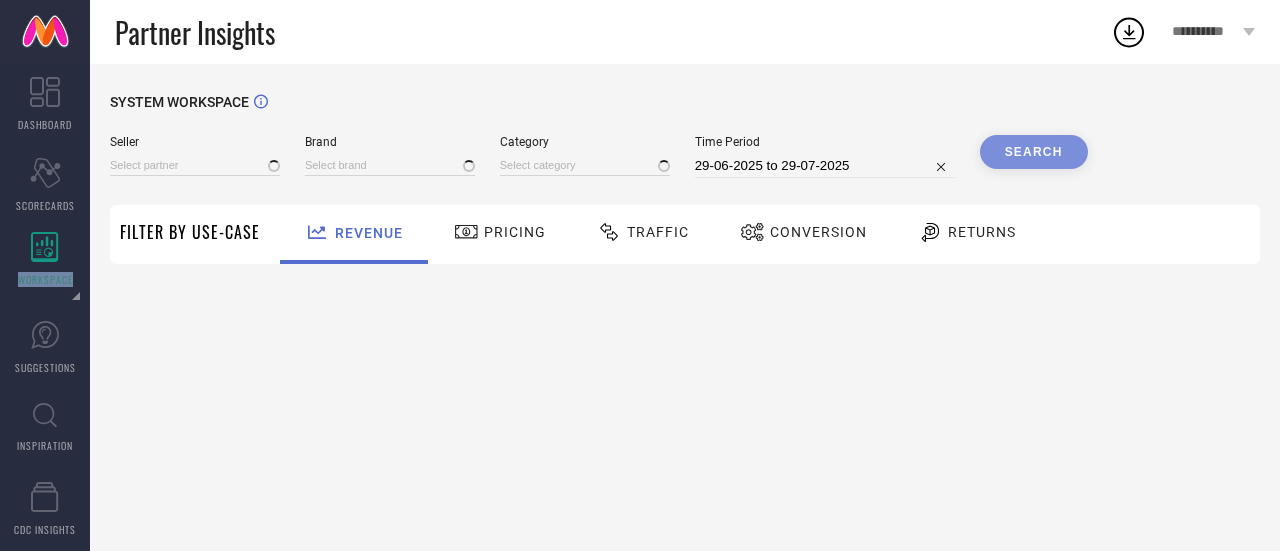 type on "All" 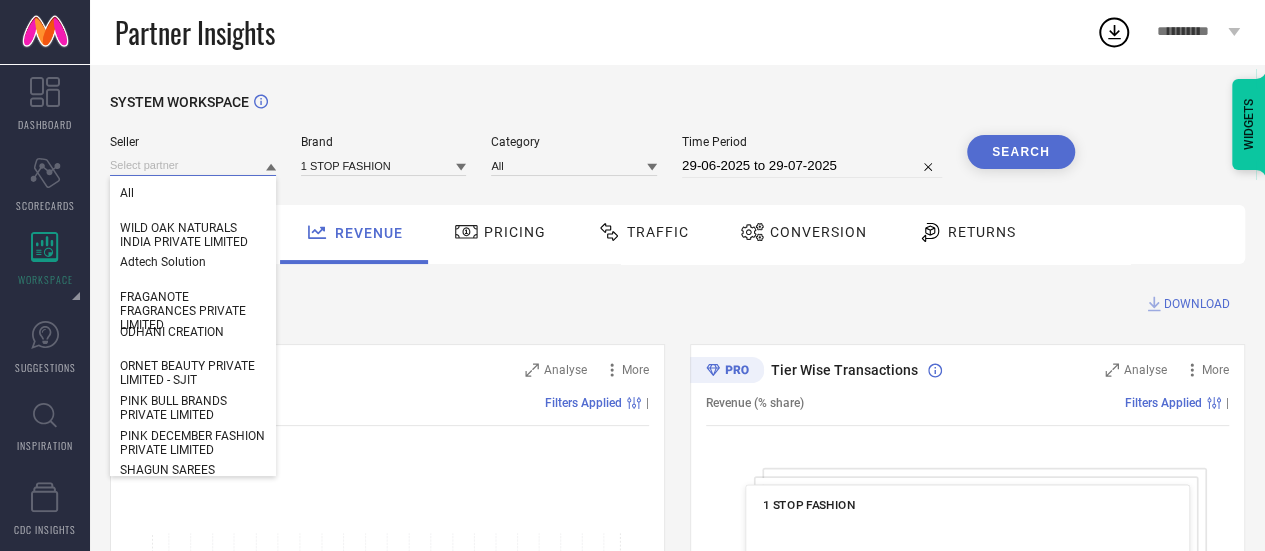 click at bounding box center (193, 165) 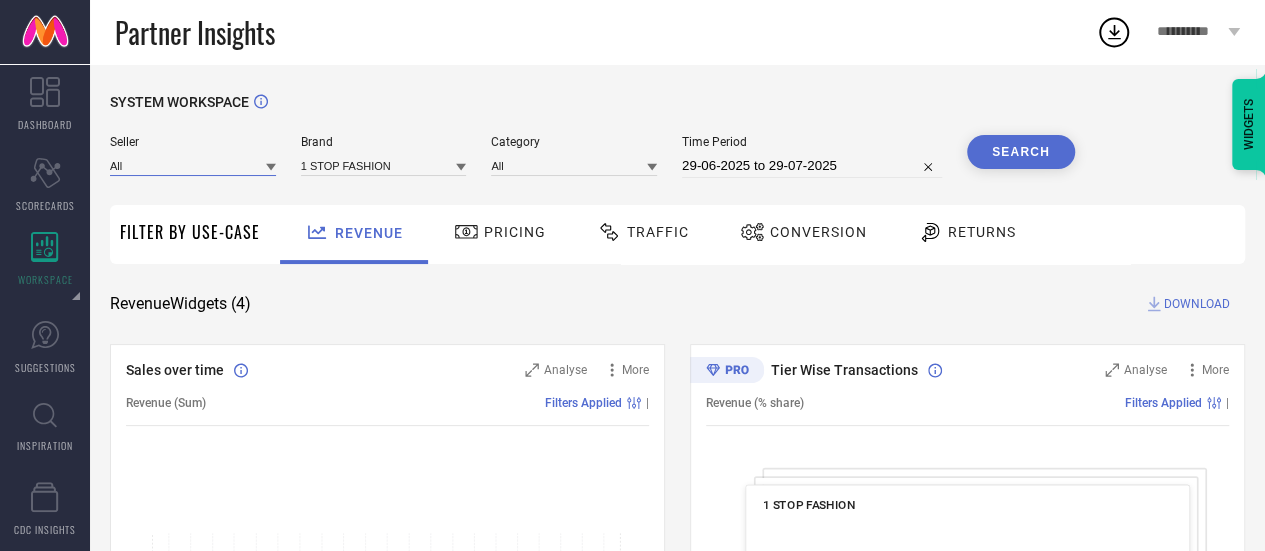 click at bounding box center (193, 165) 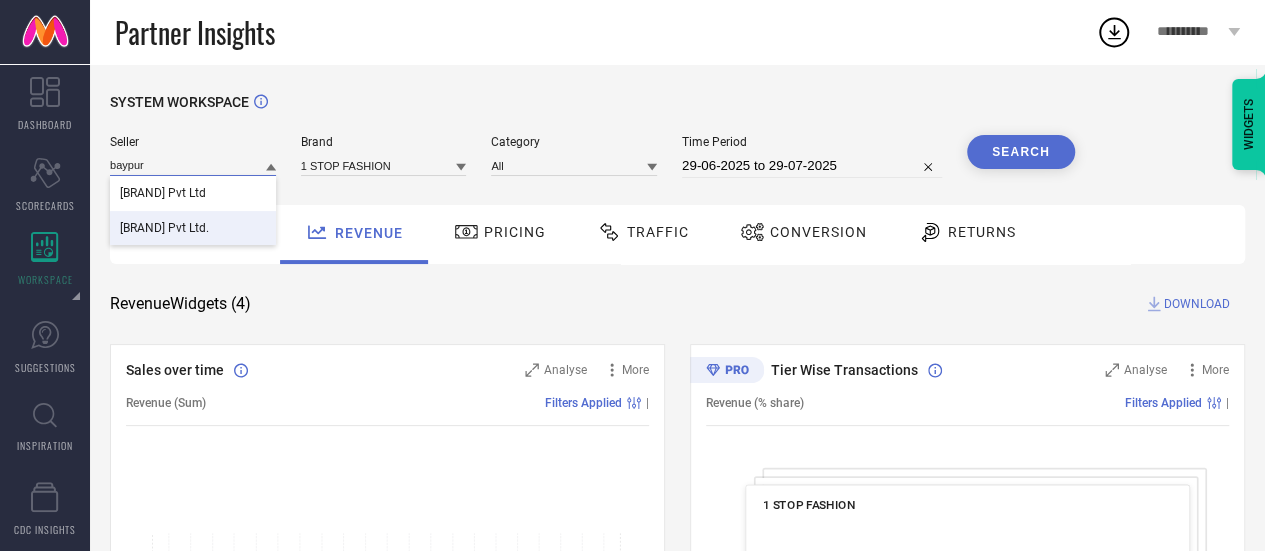 scroll, scrollTop: 14, scrollLeft: 0, axis: vertical 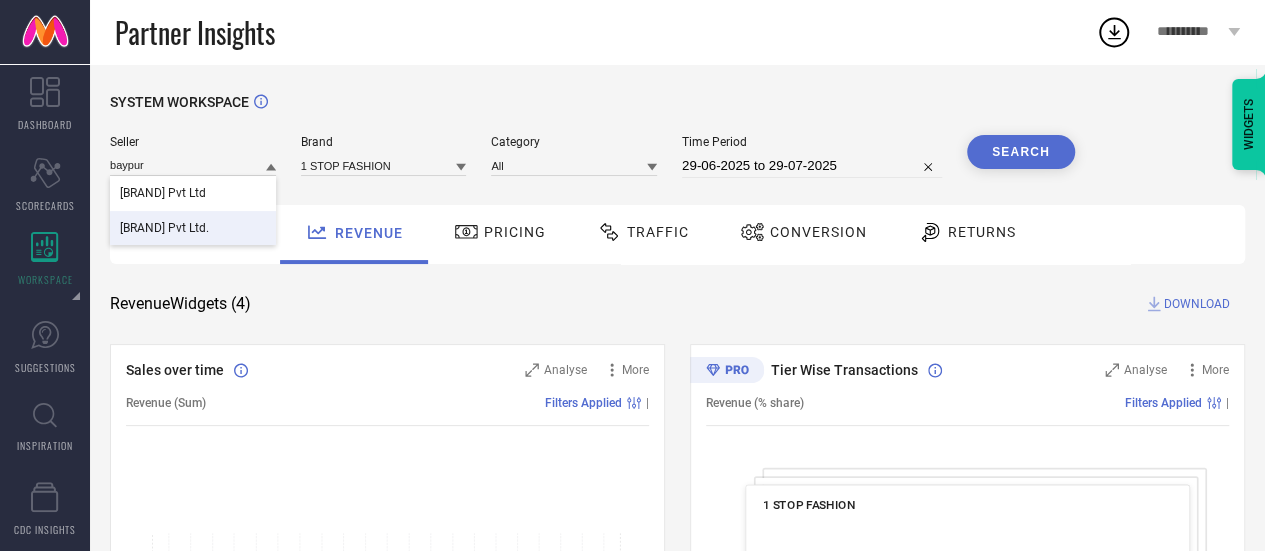 click on "[BRAND] Pvt Ltd." at bounding box center [164, 228] 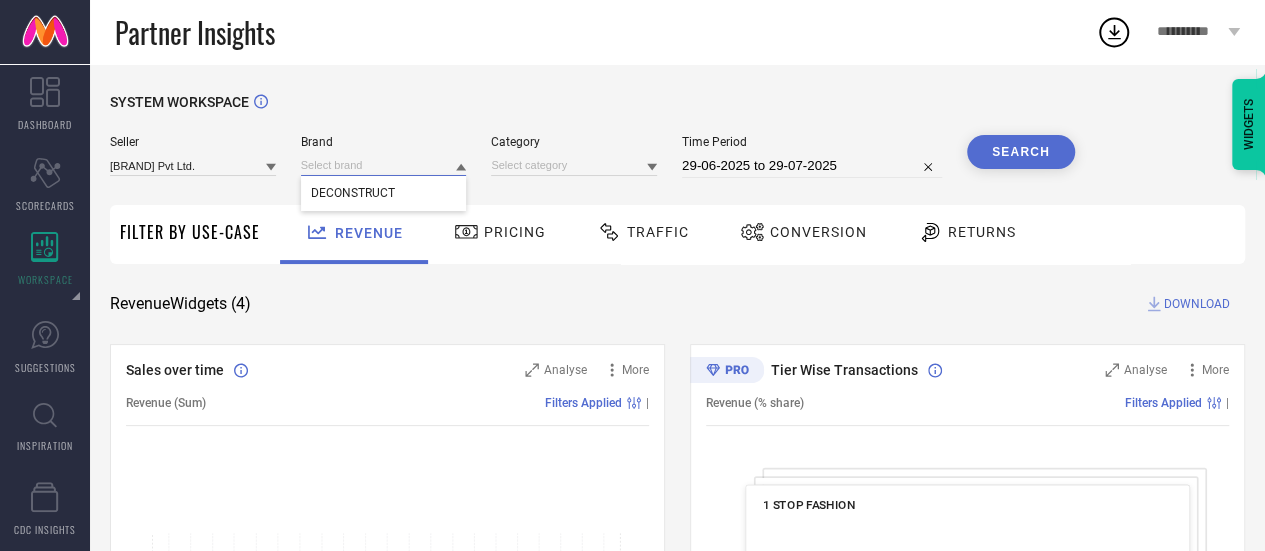click at bounding box center [384, 165] 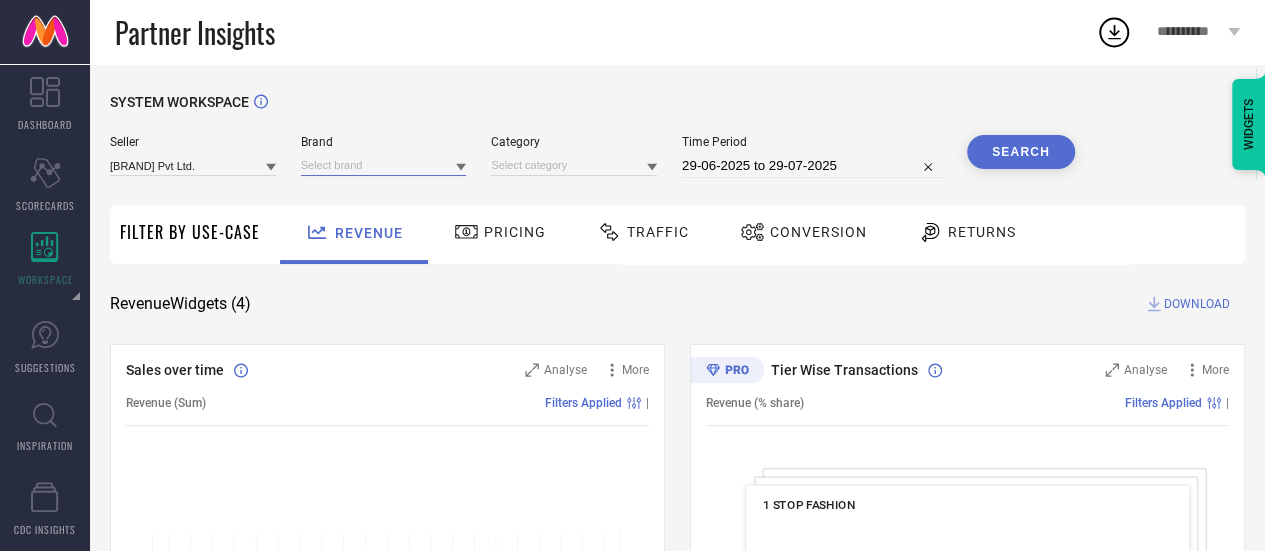 click at bounding box center (384, 165) 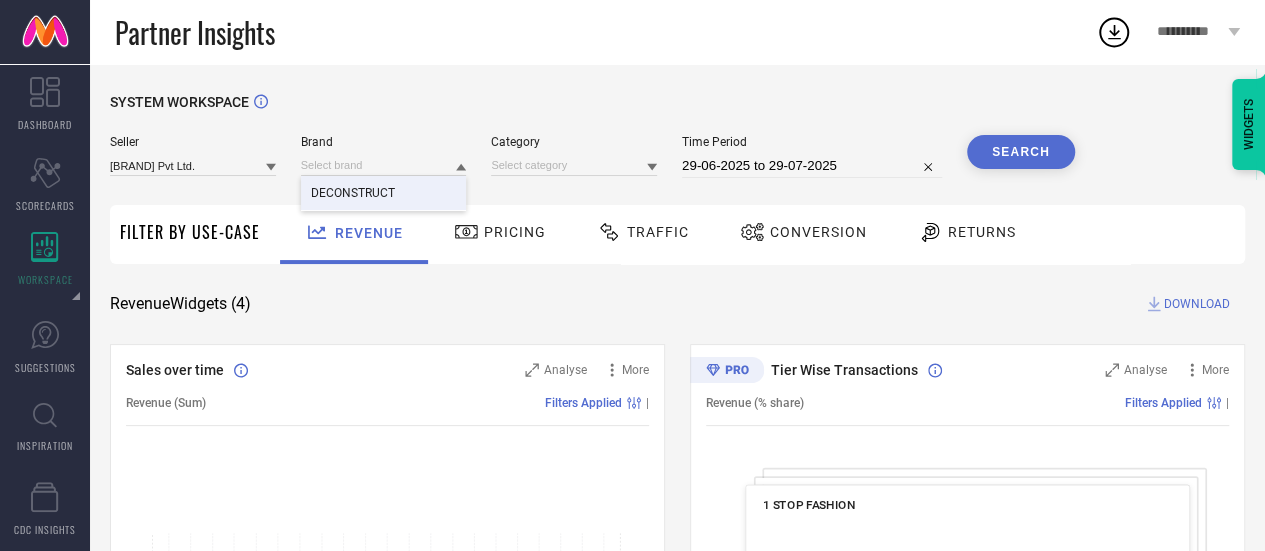 click on "DECONSTRUCT" at bounding box center [353, 193] 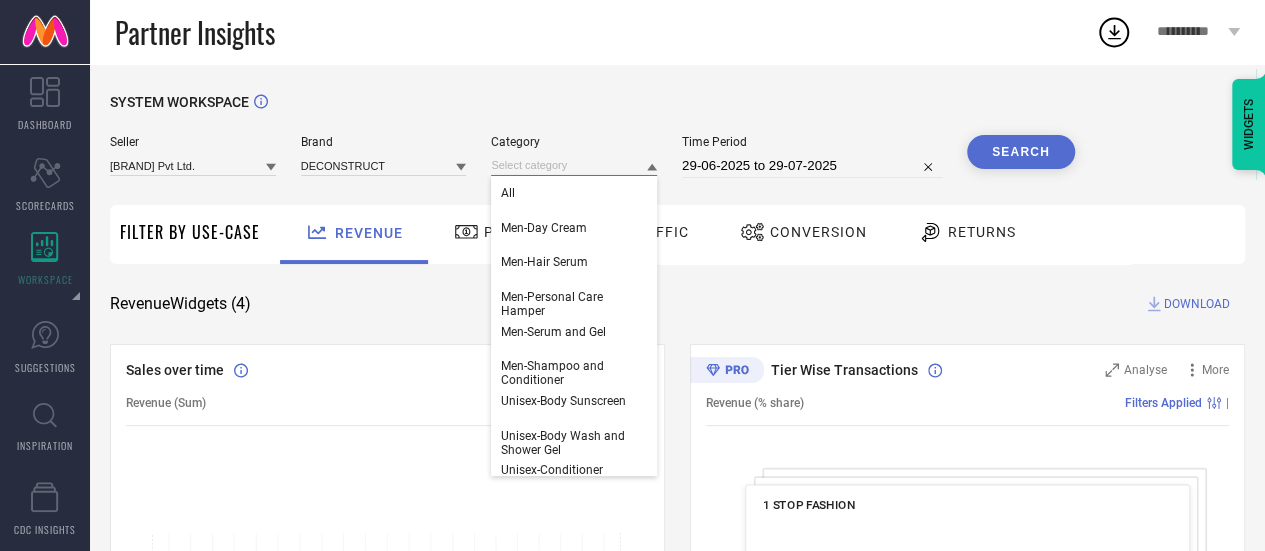 click at bounding box center (574, 165) 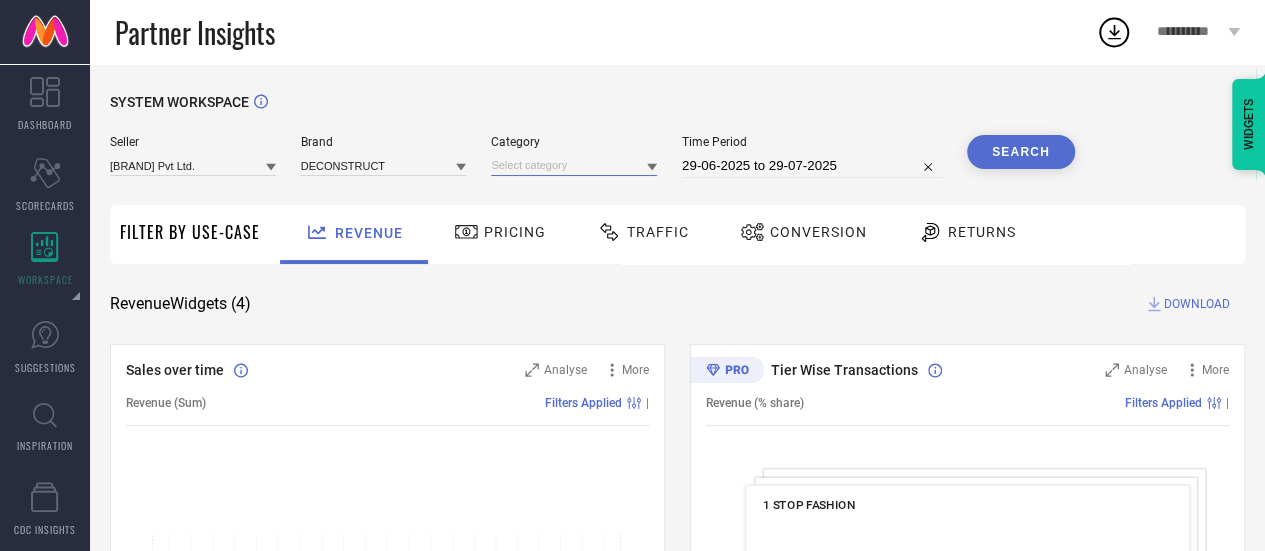 drag, startPoint x: 561, startPoint y: 161, endPoint x: 582, endPoint y: 175, distance: 25.23886 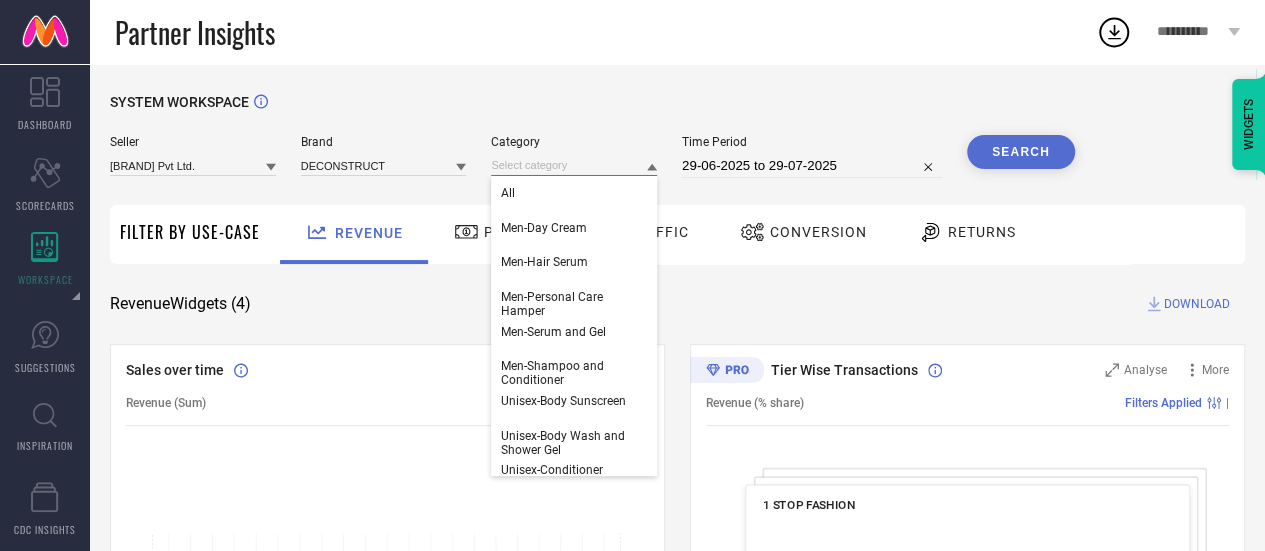 click at bounding box center (574, 165) 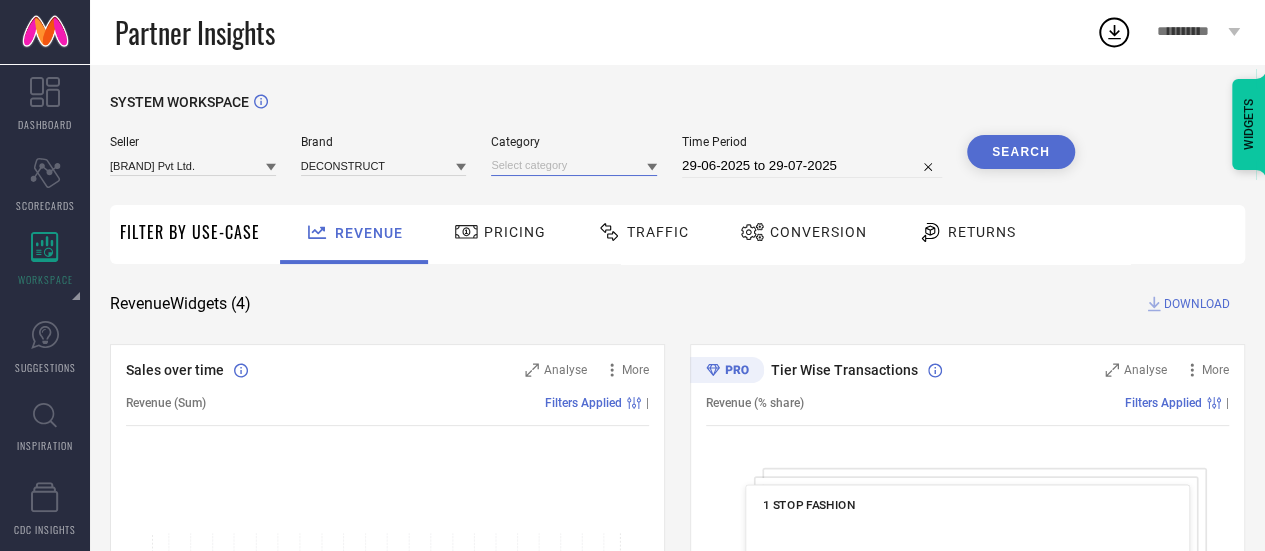 click at bounding box center (574, 165) 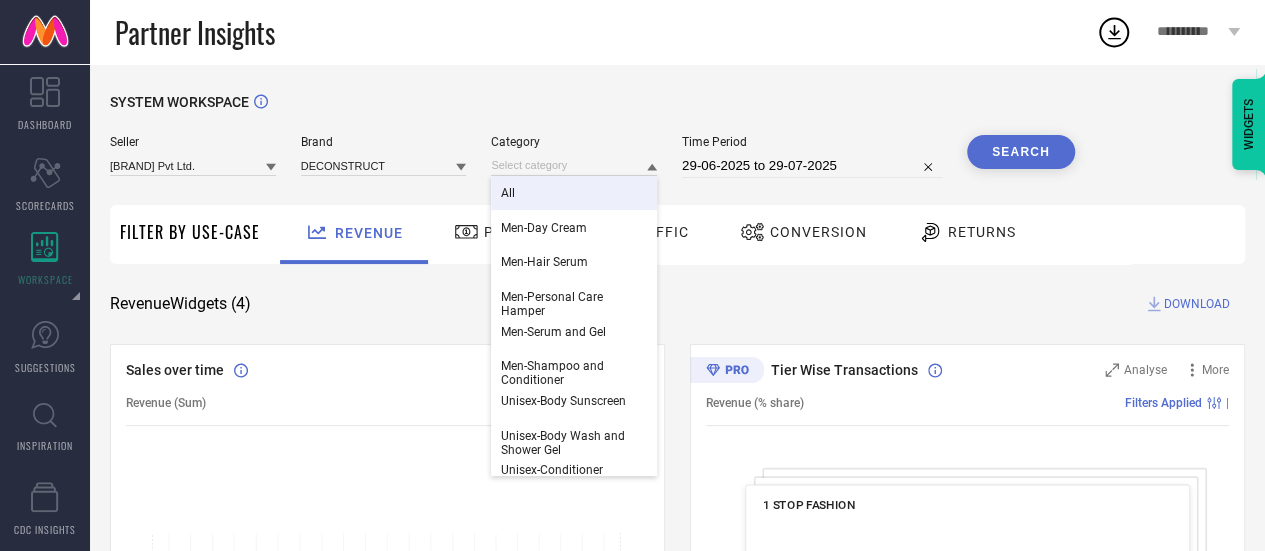 click on "All" at bounding box center (574, 193) 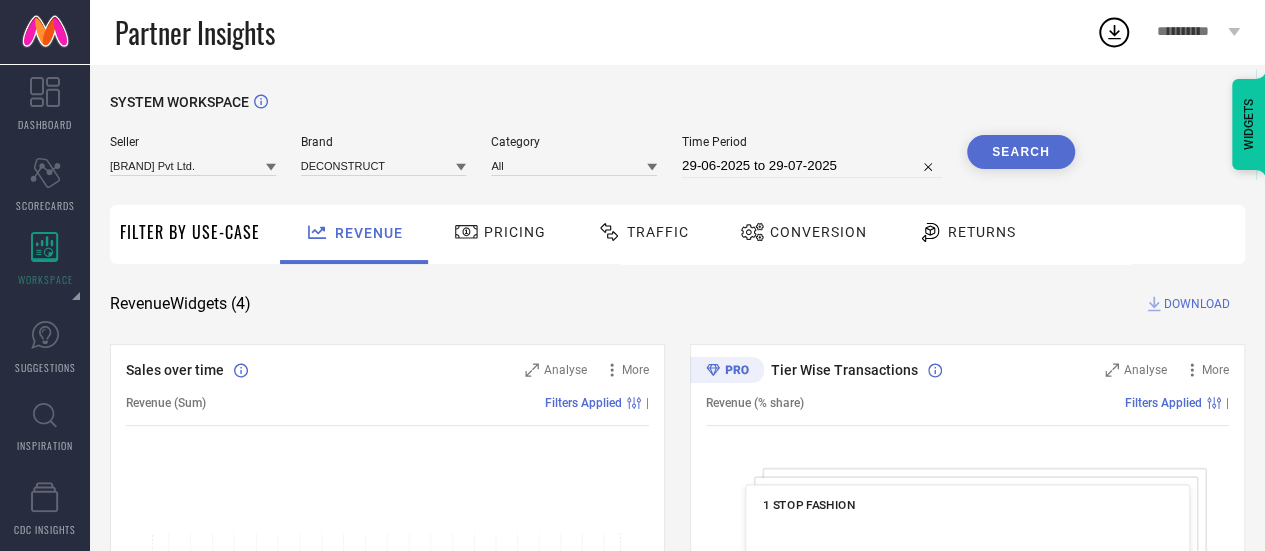 select on "5" 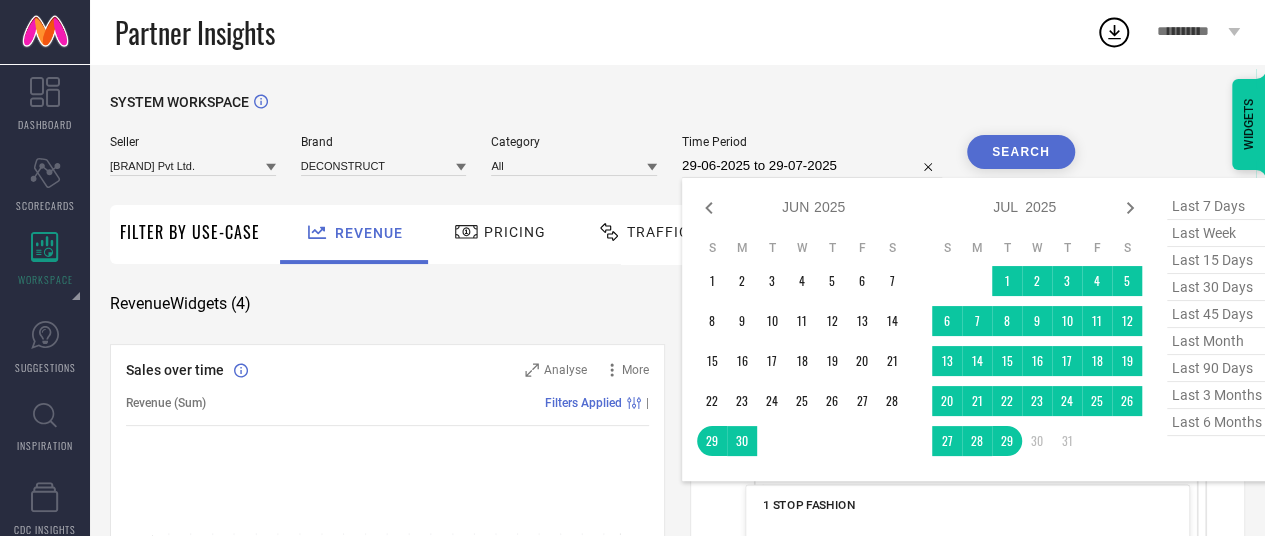 click on "29-06-2025 to 29-07-2025" at bounding box center [812, 166] 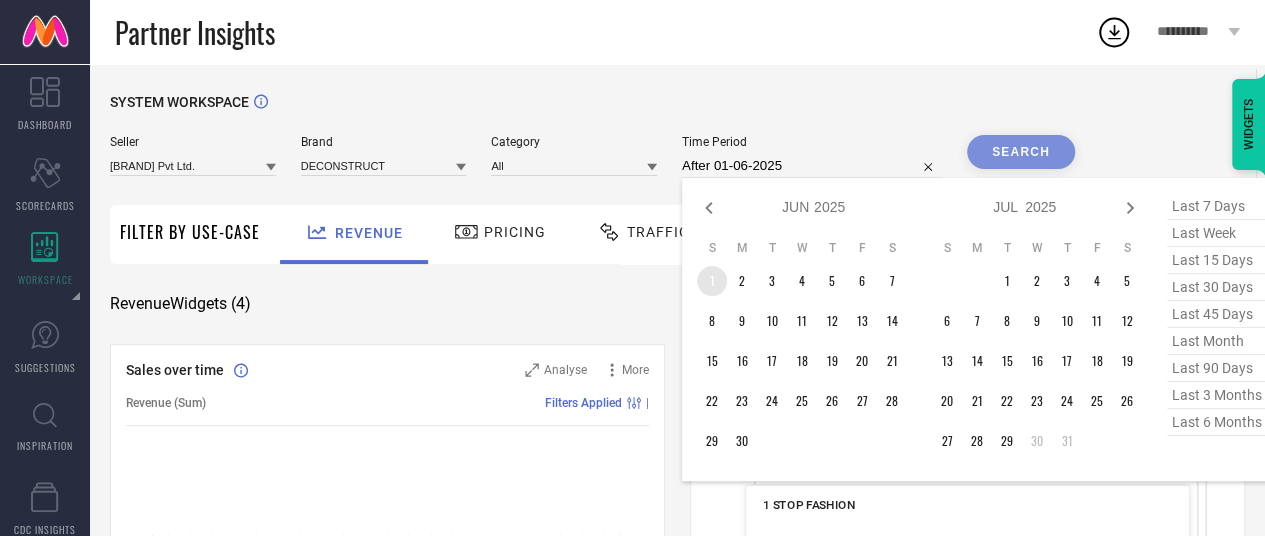 click on "1" at bounding box center (712, 281) 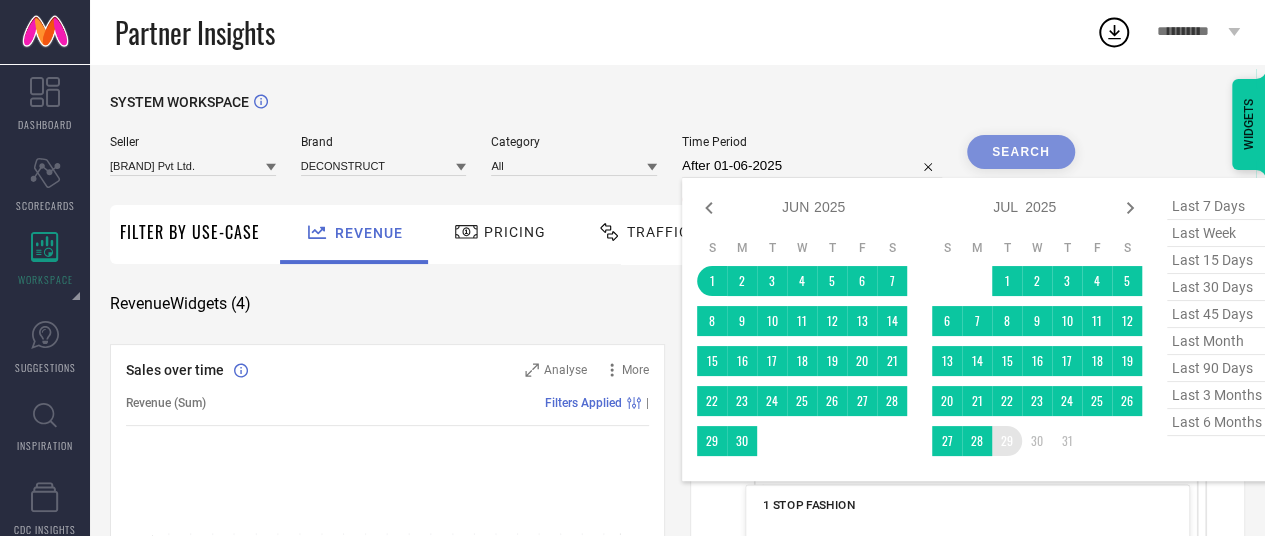type on "[DATE] to [DATE]" 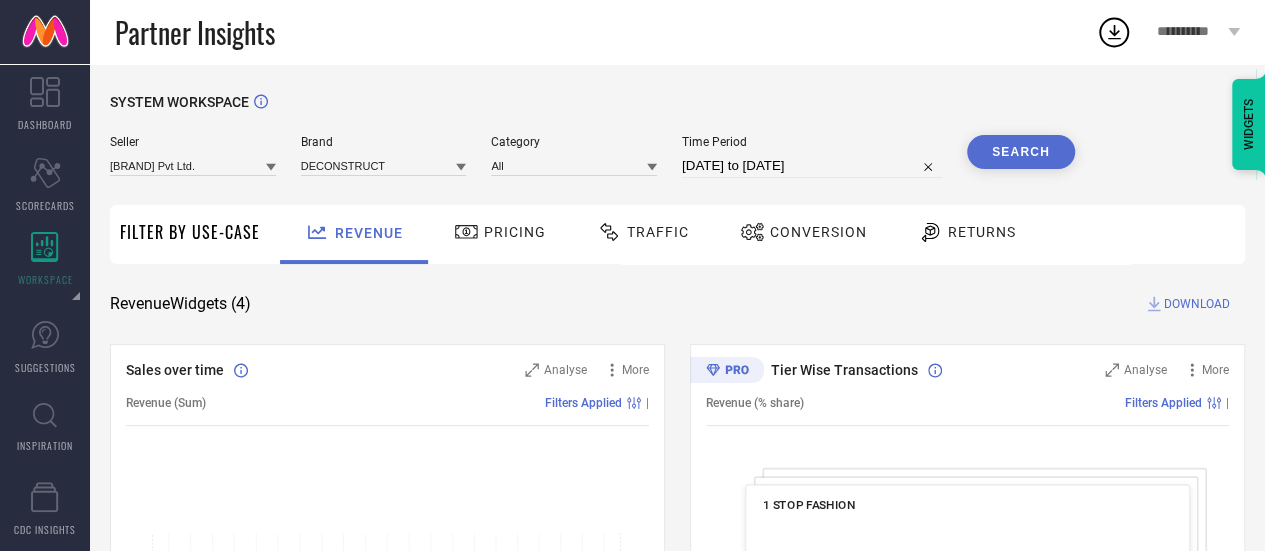 click on "Search" at bounding box center (1021, 152) 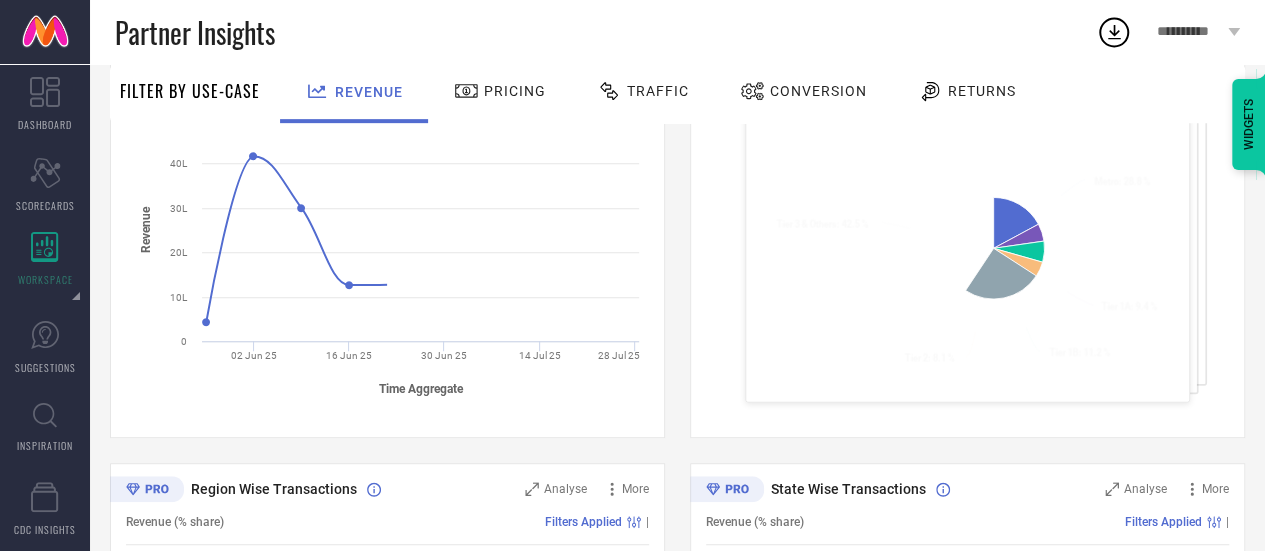 scroll, scrollTop: 421, scrollLeft: 0, axis: vertical 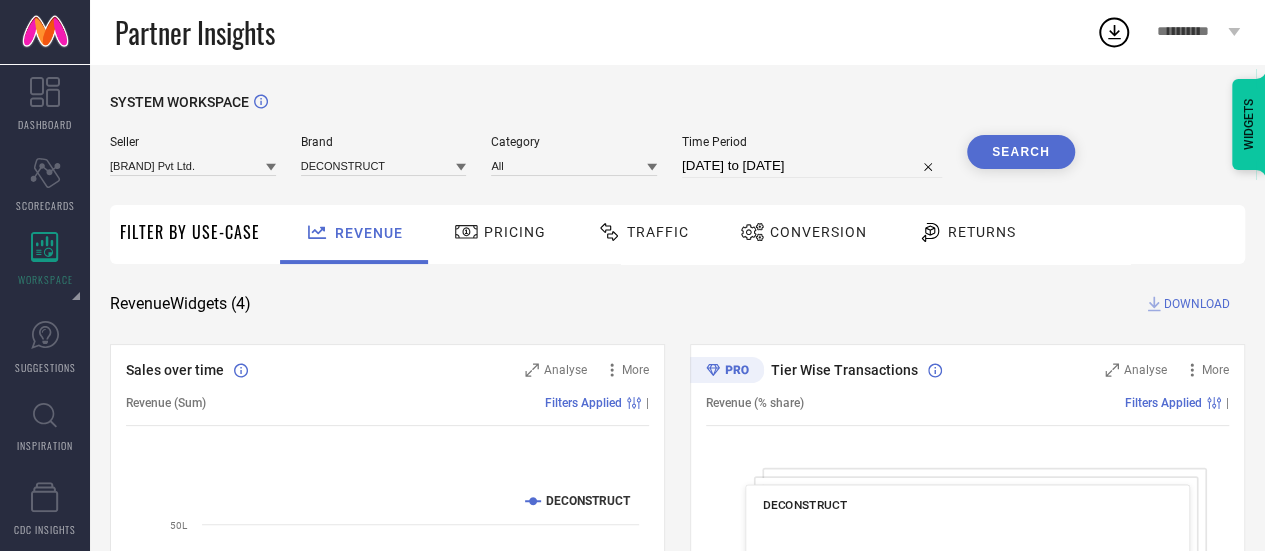 click on "DOWNLOAD" at bounding box center (1197, 304) 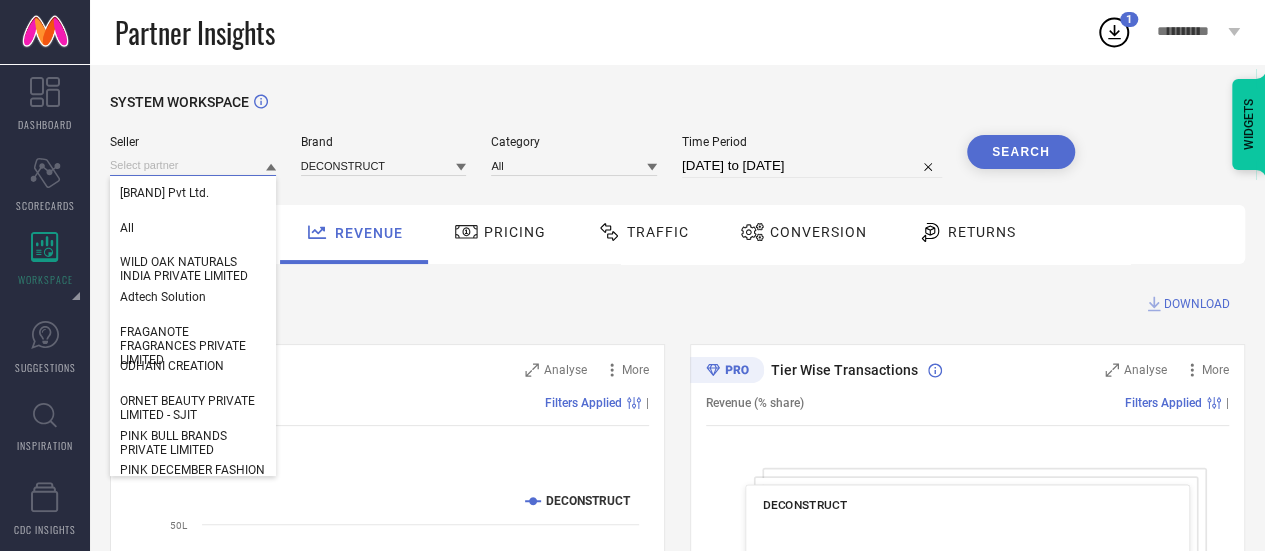 click at bounding box center [193, 165] 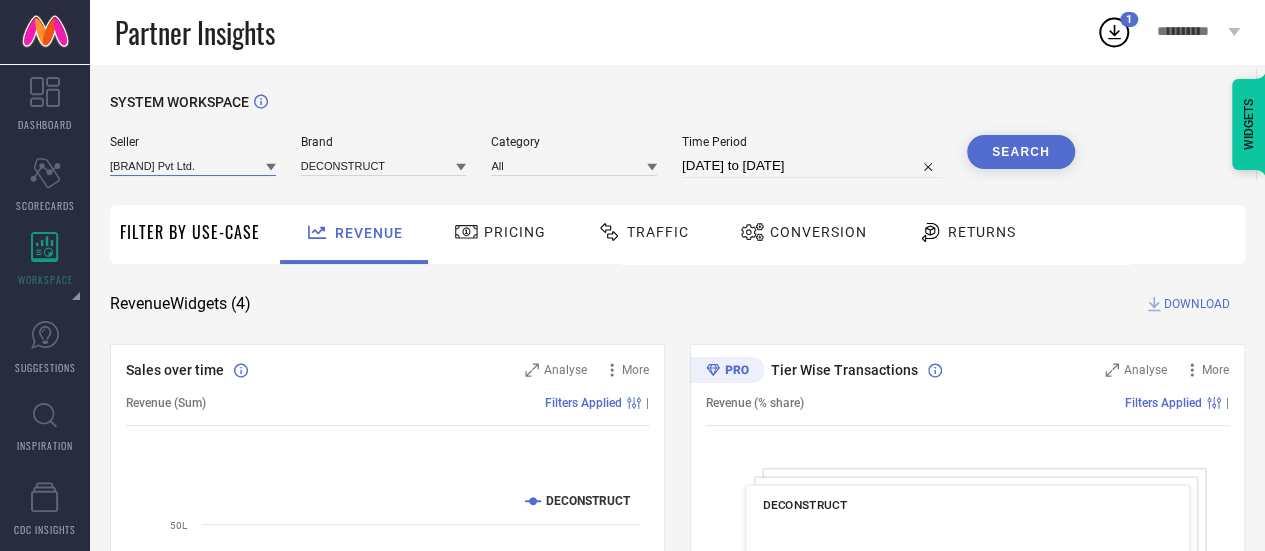 click at bounding box center [193, 165] 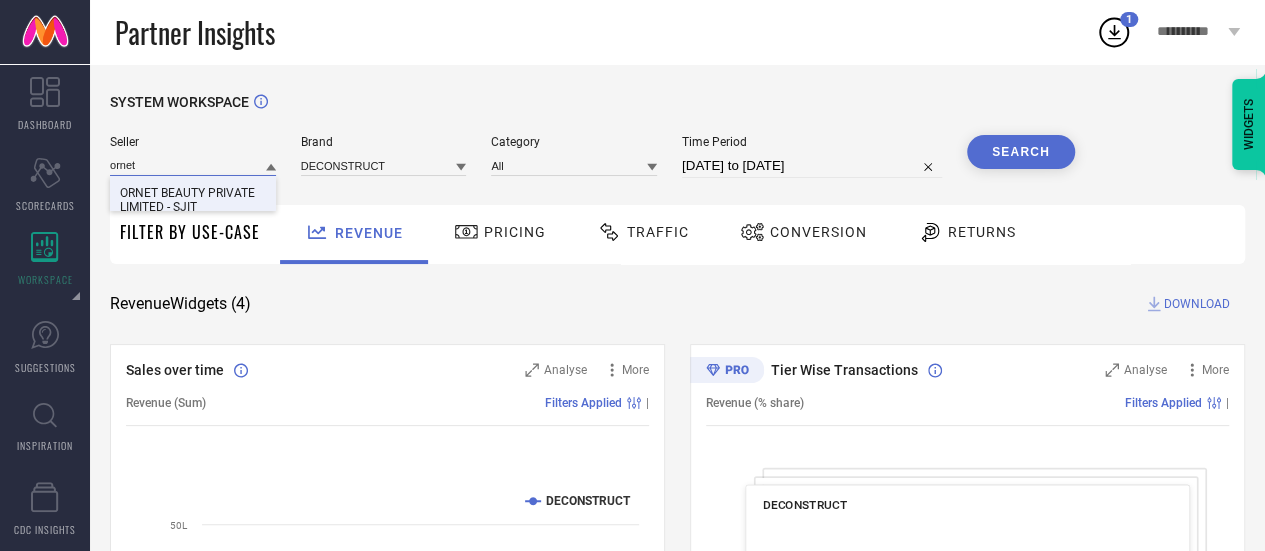 type on "ornet" 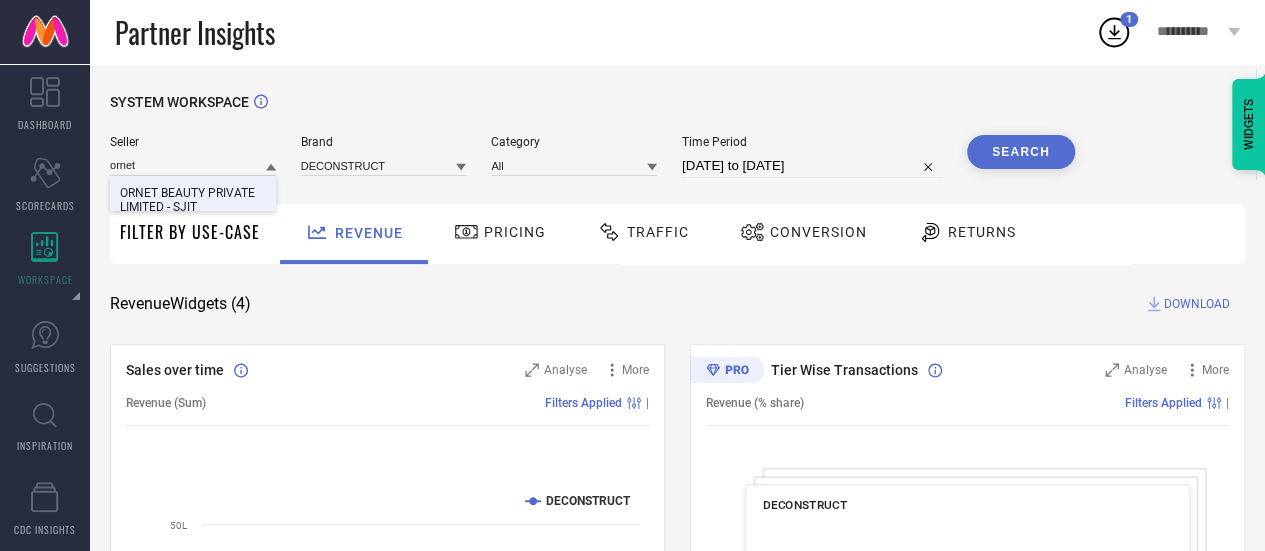 drag, startPoint x: 243, startPoint y: 192, endPoint x: 182, endPoint y: 199, distance: 61.400326 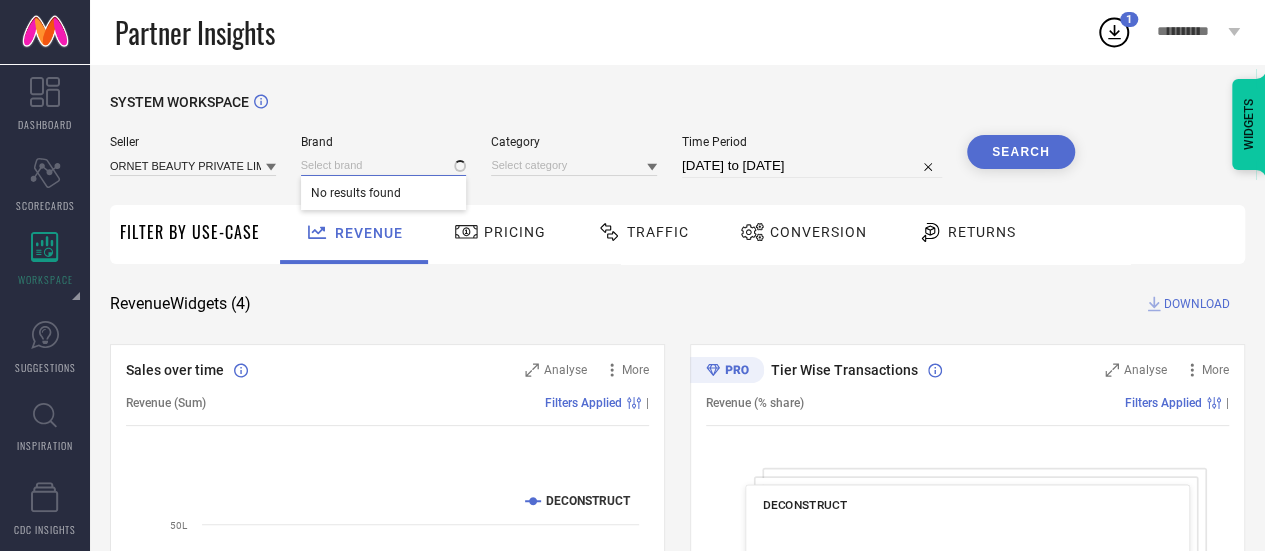click at bounding box center (384, 165) 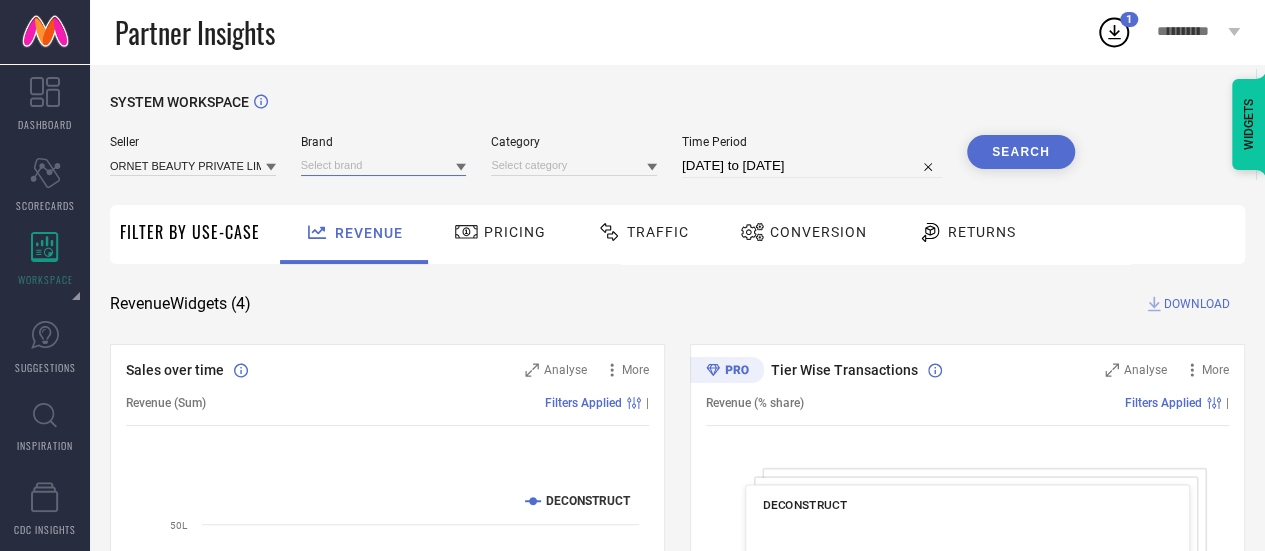 click at bounding box center [384, 165] 